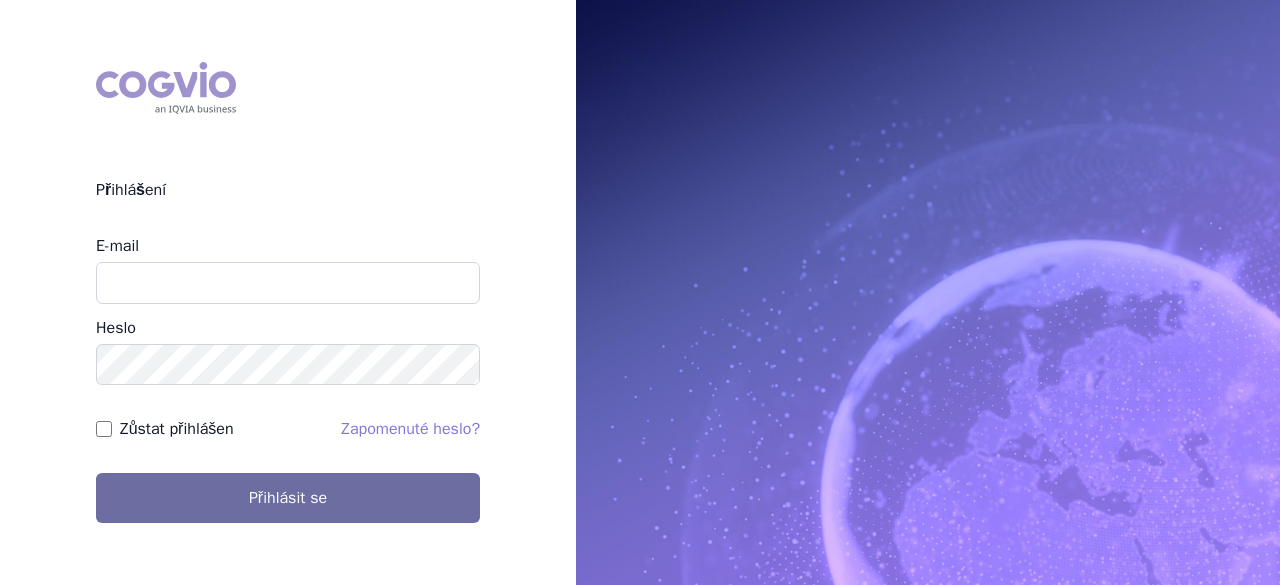 scroll, scrollTop: 0, scrollLeft: 0, axis: both 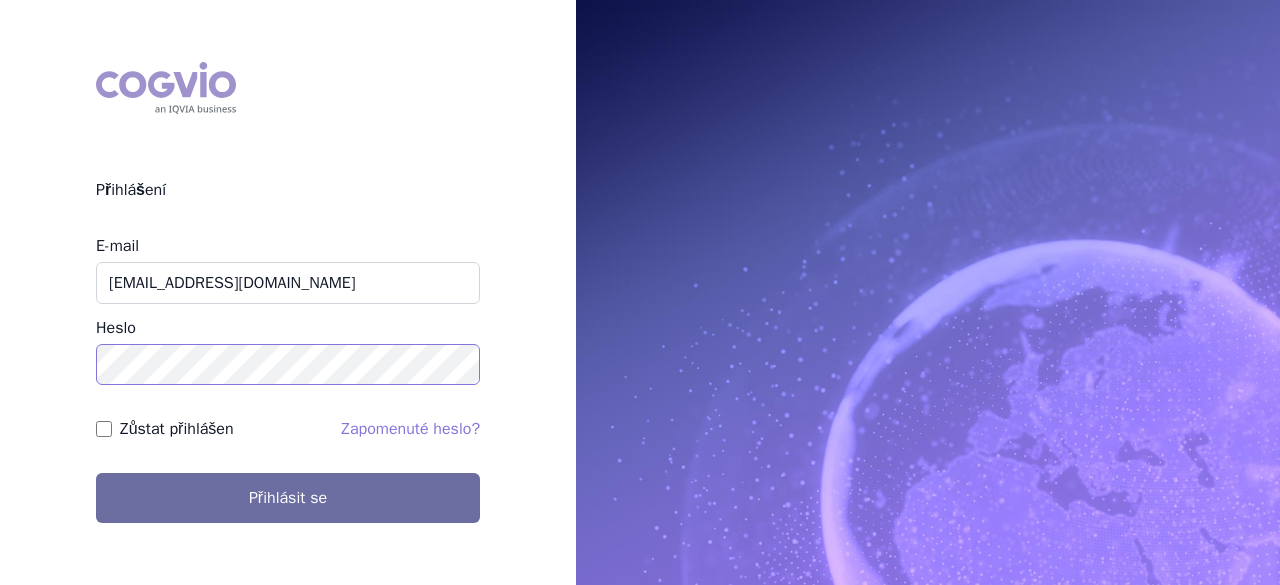 click on "Přihlásit se" at bounding box center [288, 498] 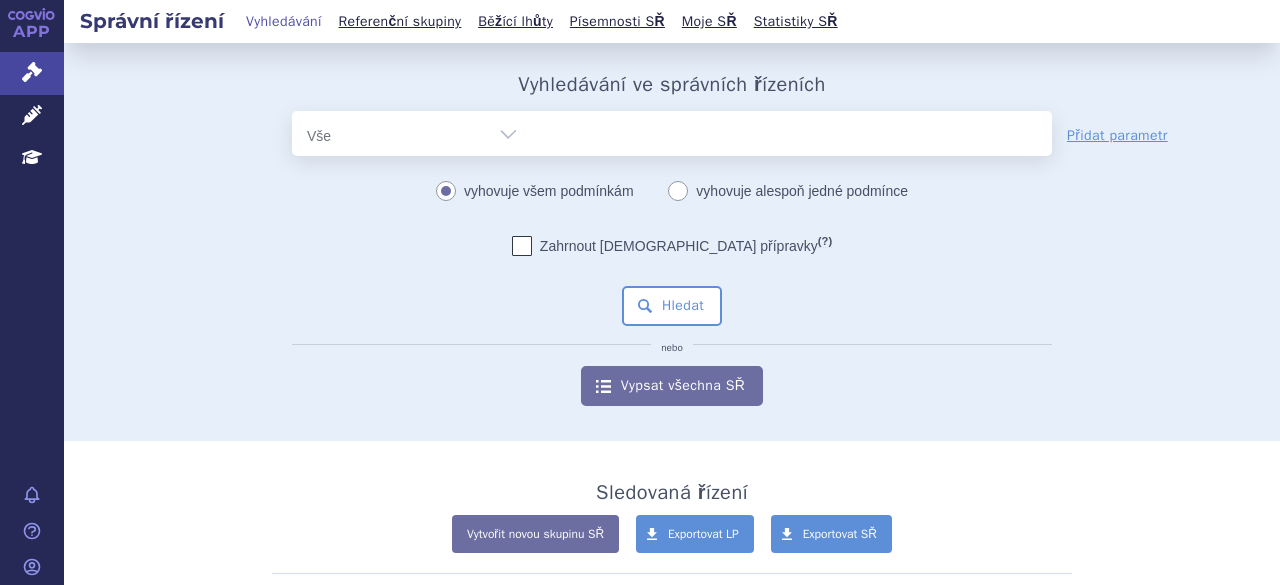 scroll, scrollTop: 0, scrollLeft: 0, axis: both 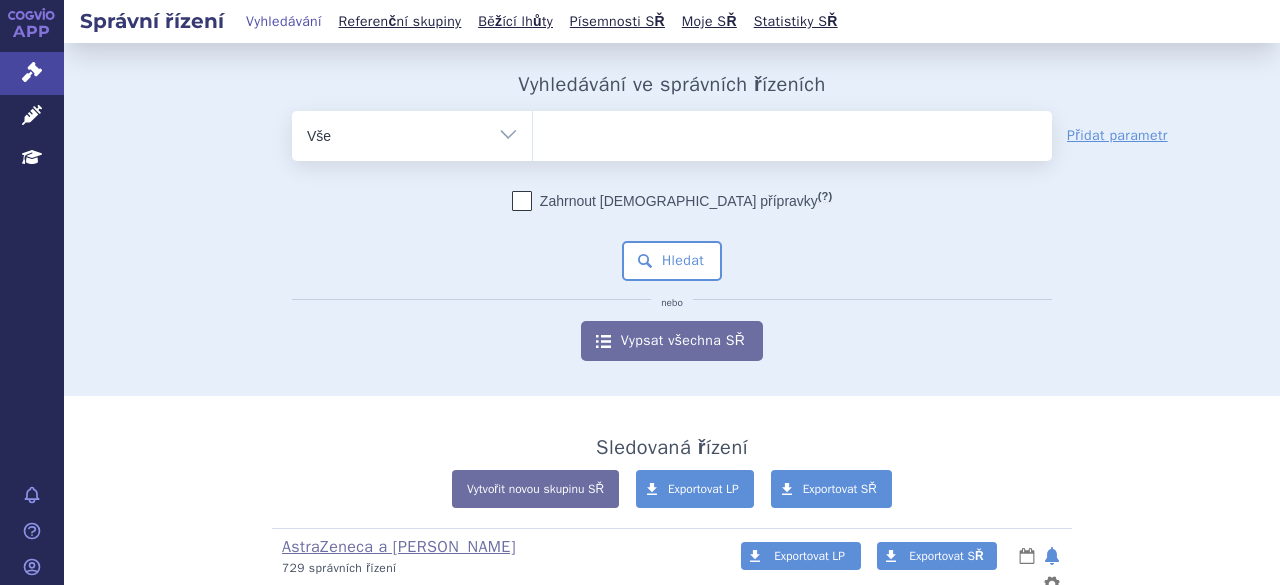 click at bounding box center (792, 132) 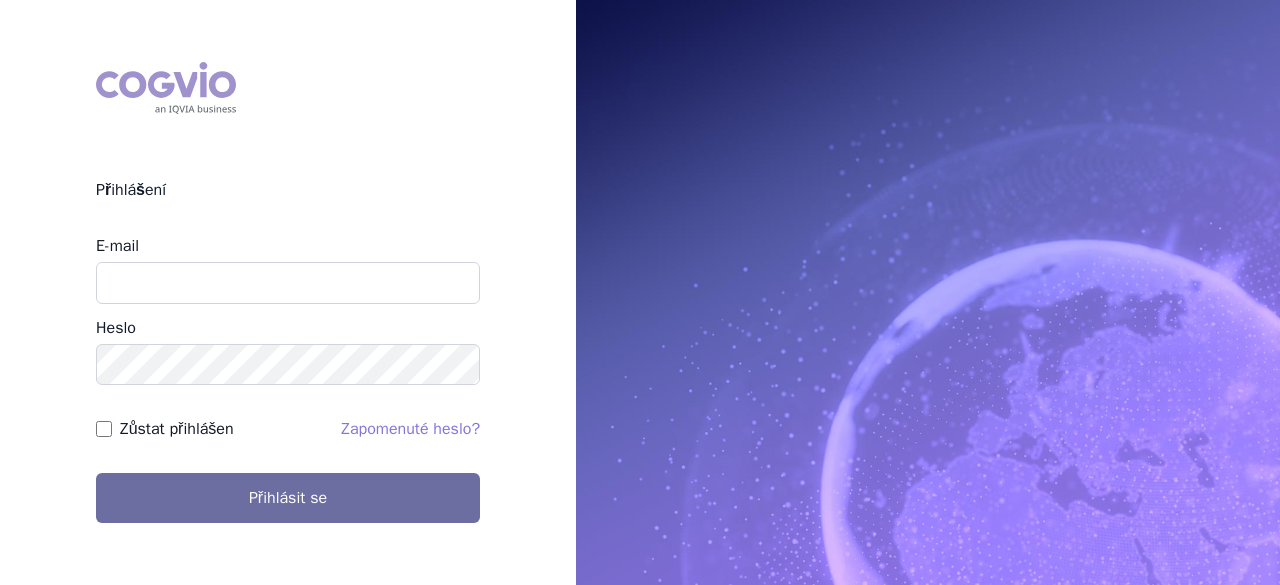 scroll, scrollTop: 0, scrollLeft: 0, axis: both 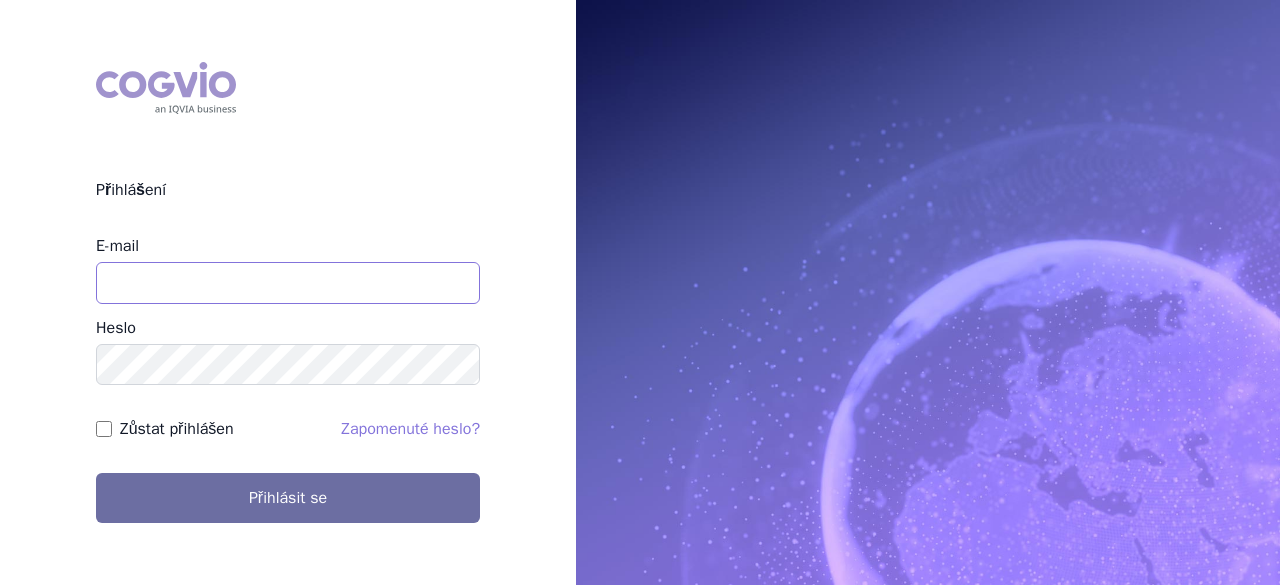 click on "E-mail" at bounding box center (288, 283) 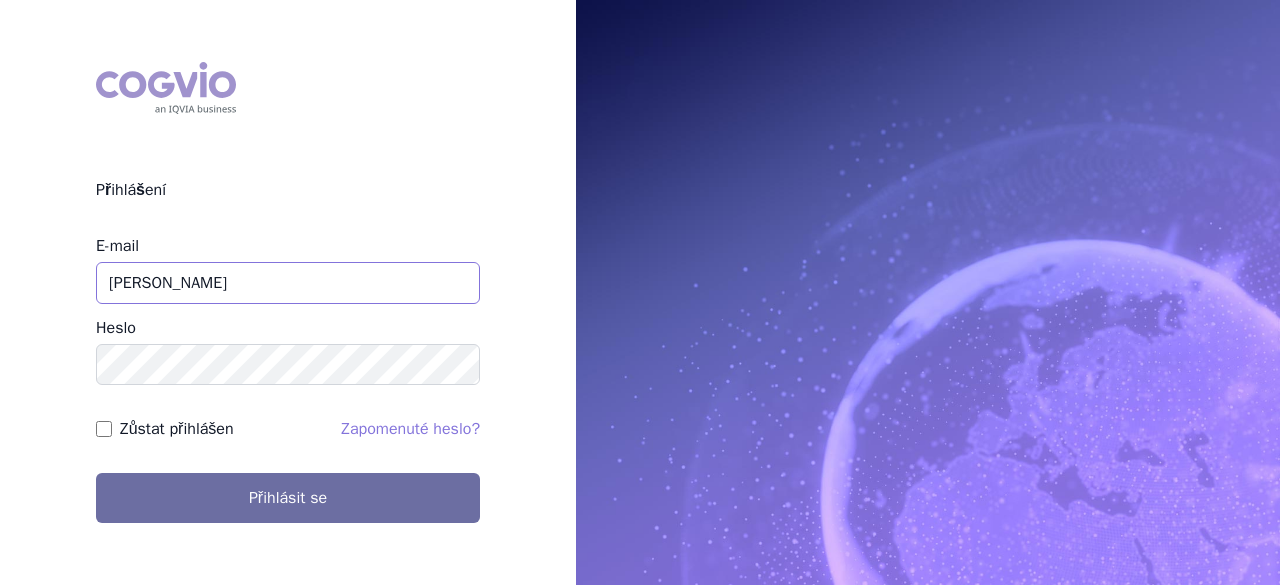 type on "pavla.opatrna@astrazeneca.com" 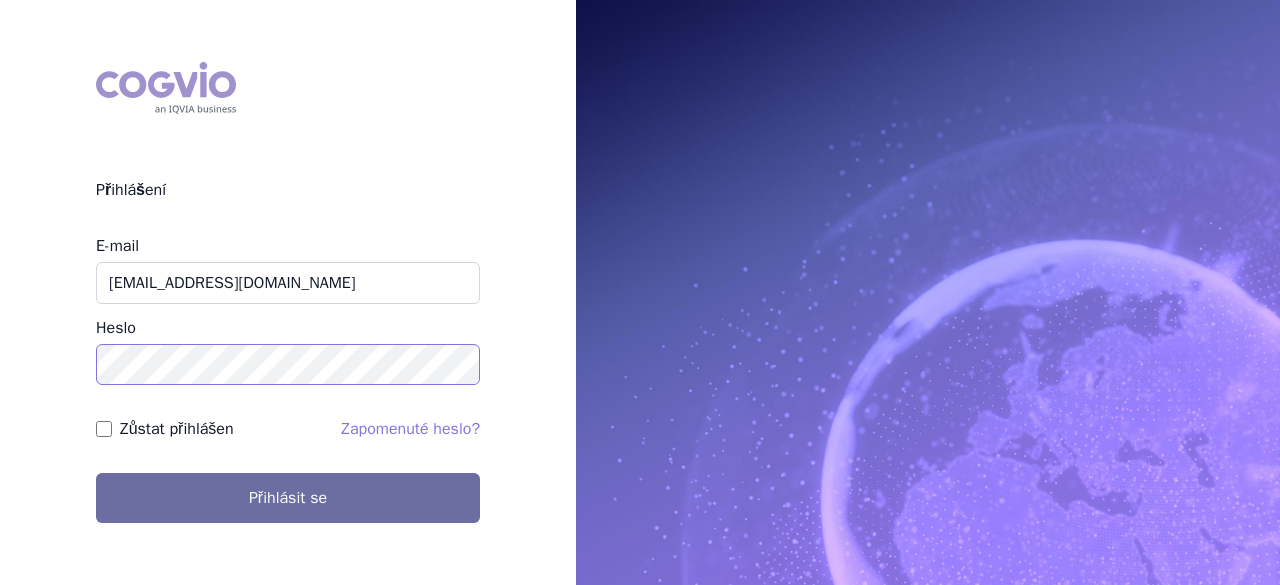 click on "Přihlásit se" at bounding box center [288, 498] 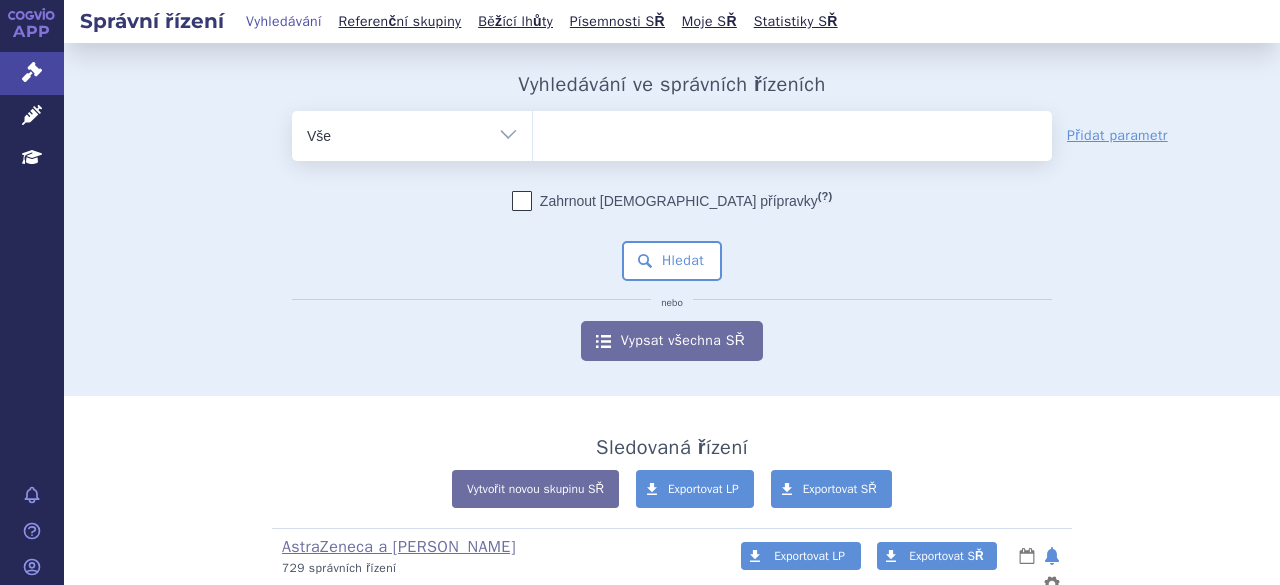 scroll, scrollTop: 0, scrollLeft: 0, axis: both 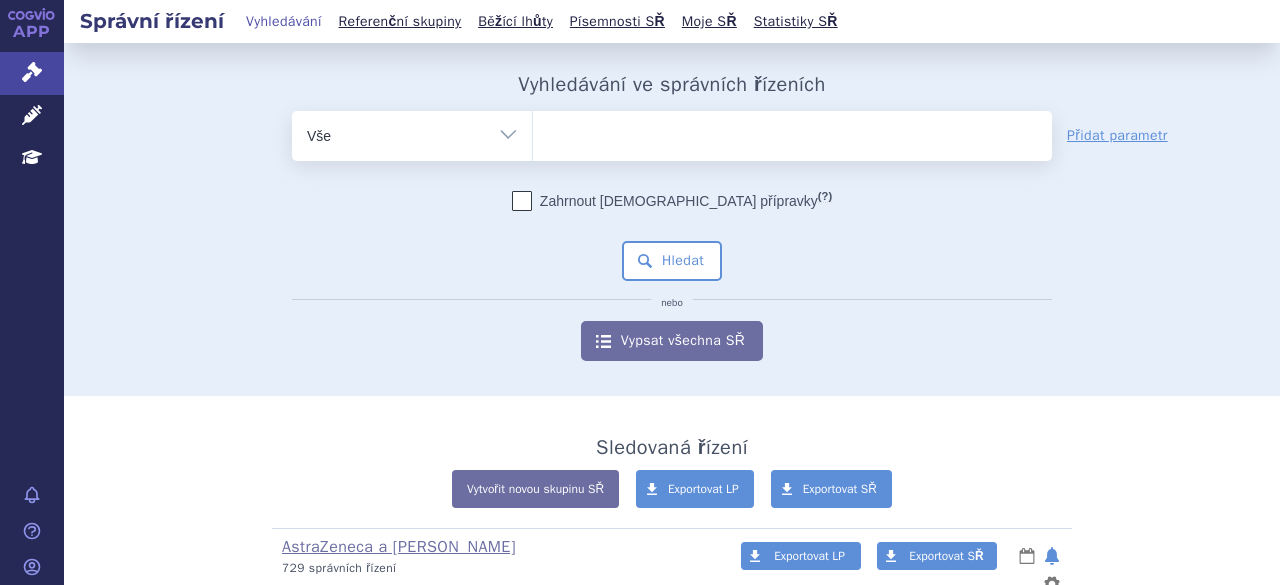 click on "Sledovaná řízení
Vytvořit novou skupinu SŘ
Exportovat LP
Exportovat SŘ
AstraZeneca a Alexion SŘ
(bez  )
(sdílená skupina)
(Doporučení V/O)
729 správních řízení
Exportovat LP   Exportovat SŘ" at bounding box center [672, 1000] 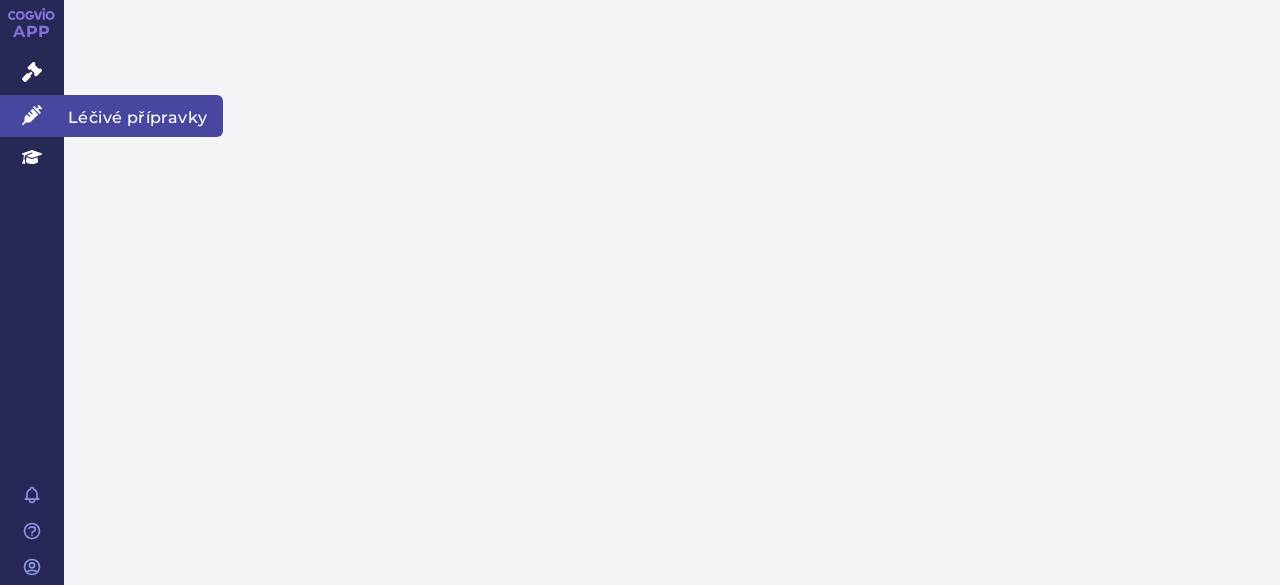 scroll, scrollTop: 0, scrollLeft: 0, axis: both 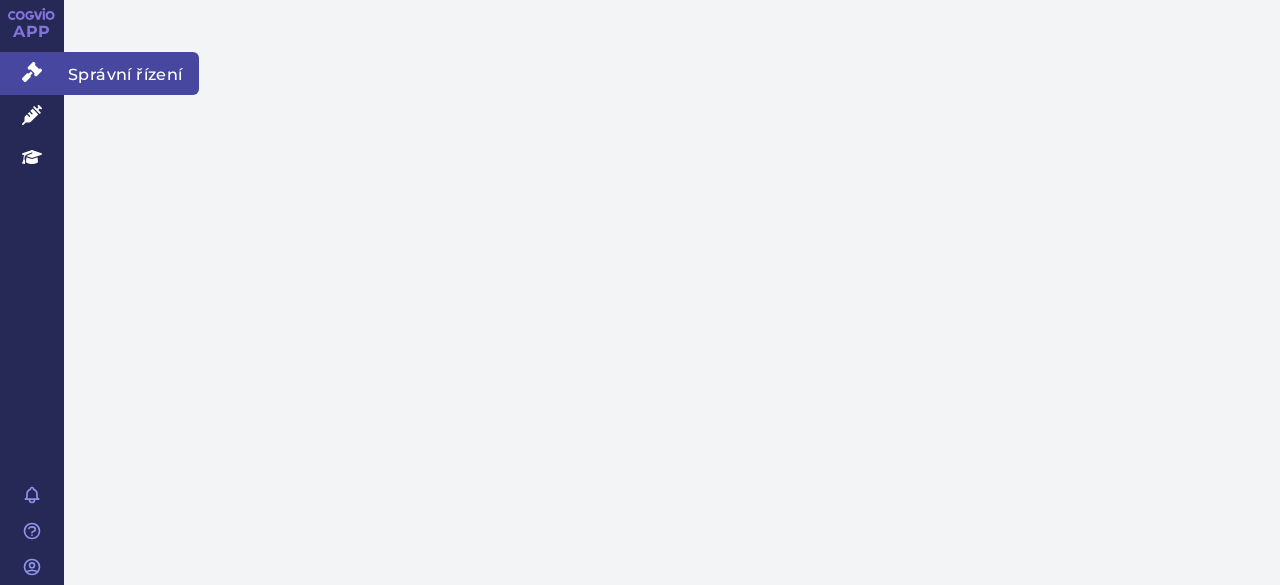 click 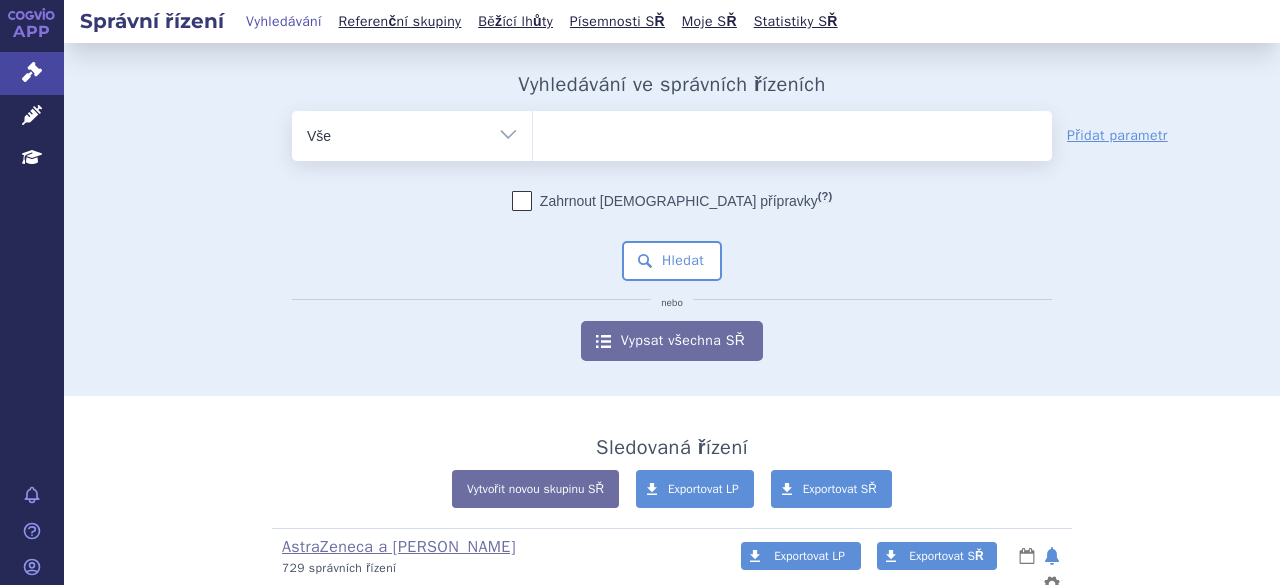scroll, scrollTop: 0, scrollLeft: 0, axis: both 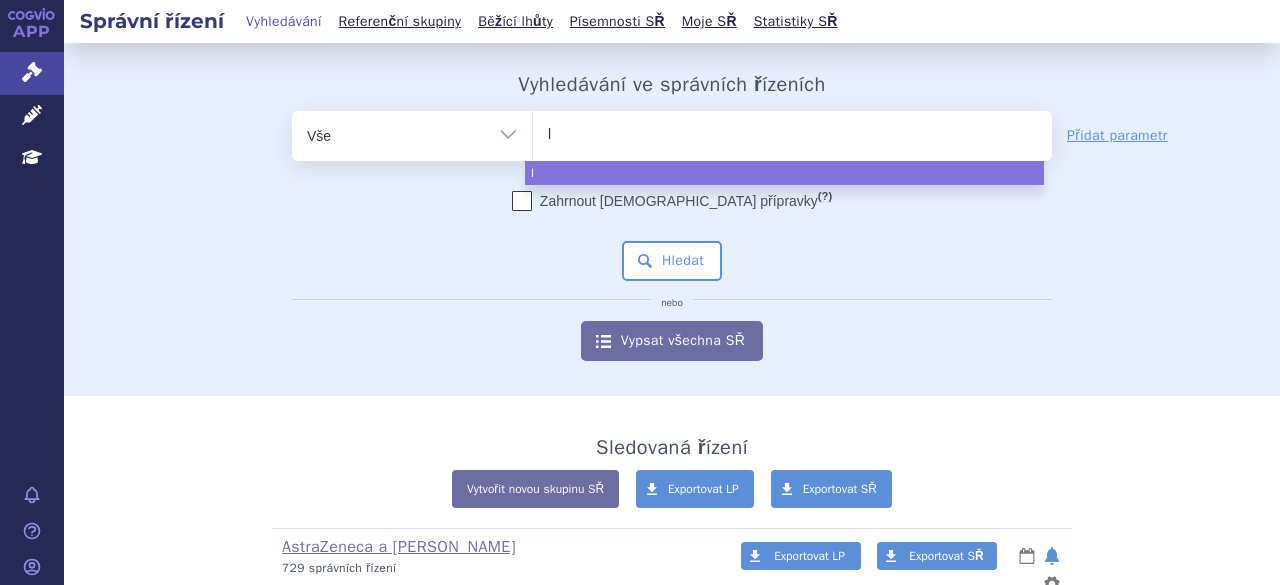 type on "ly" 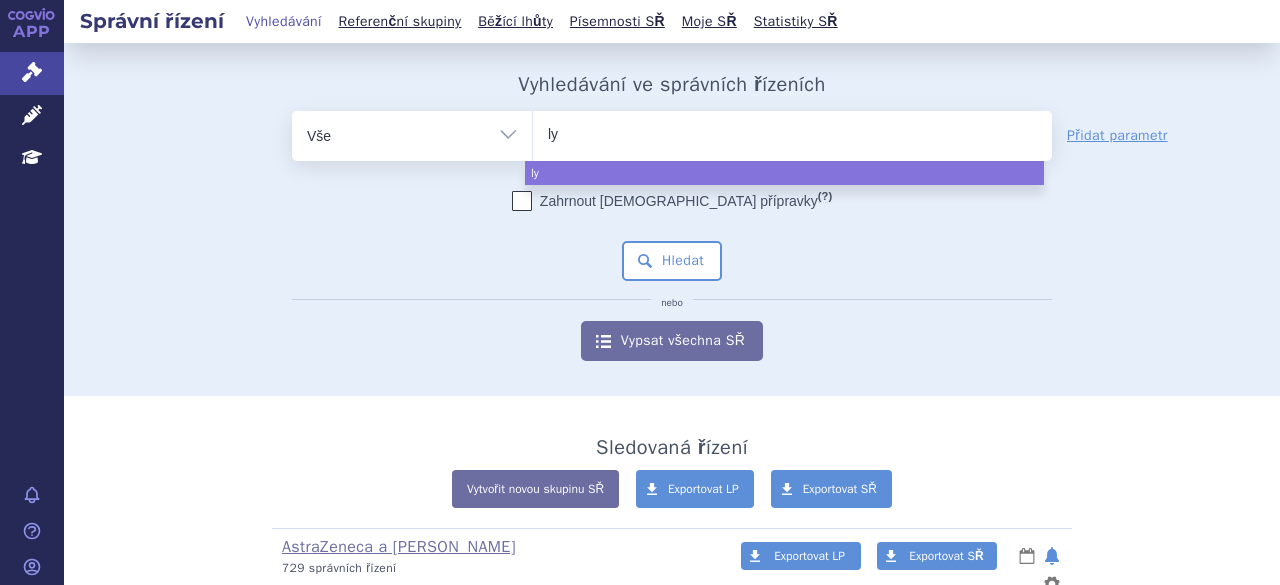 type on "lyn" 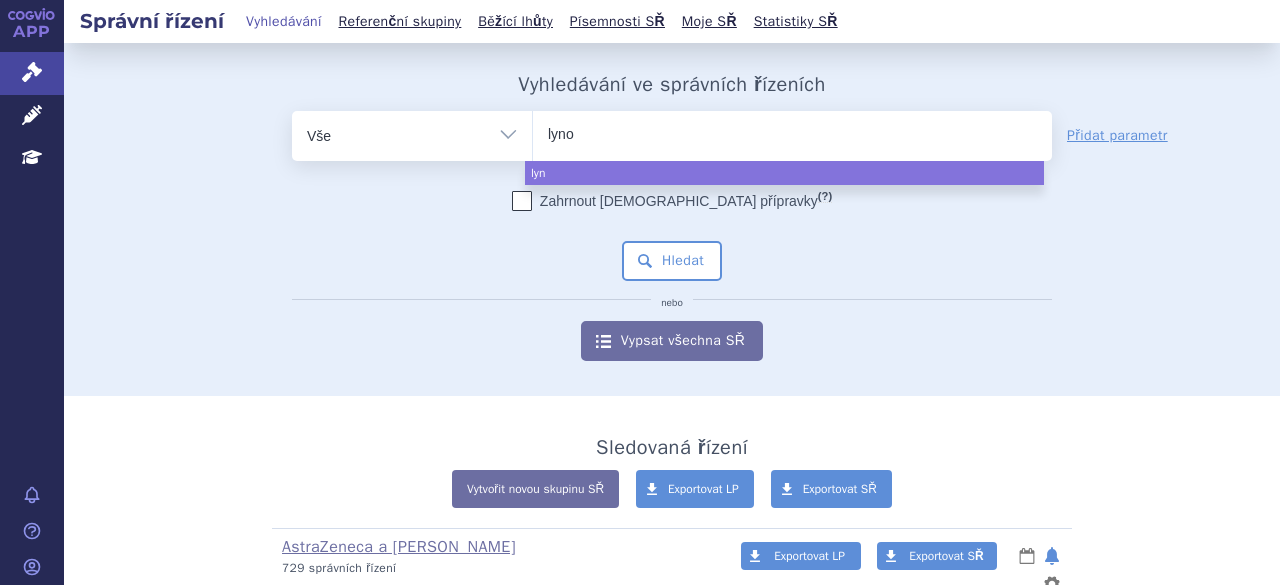 type on "lynoa" 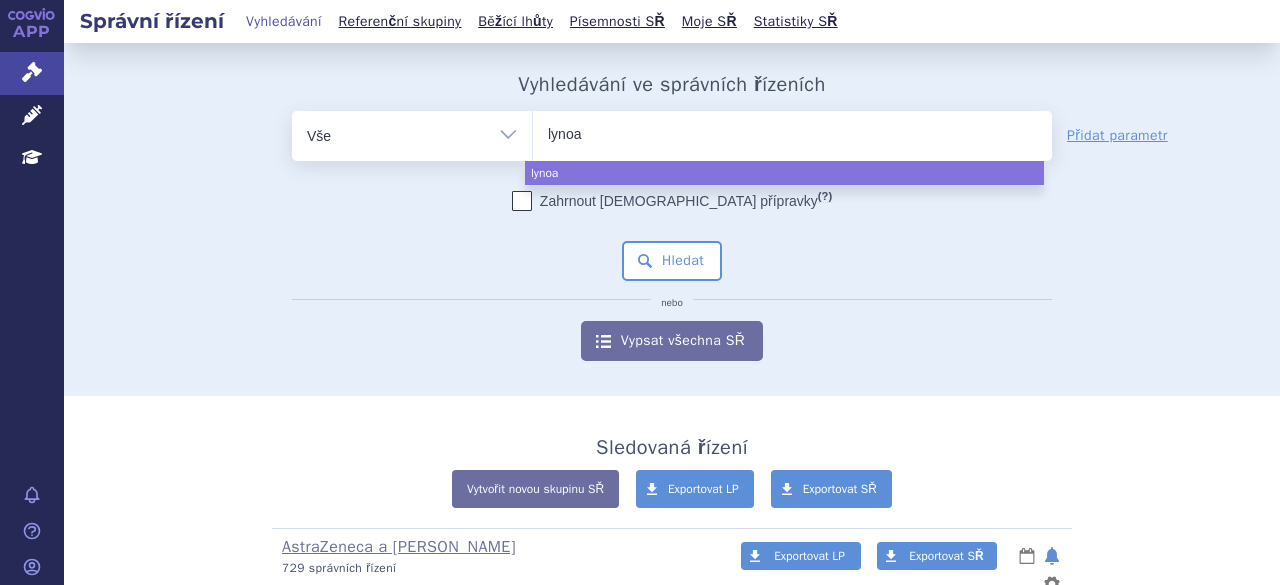 type on "lyno" 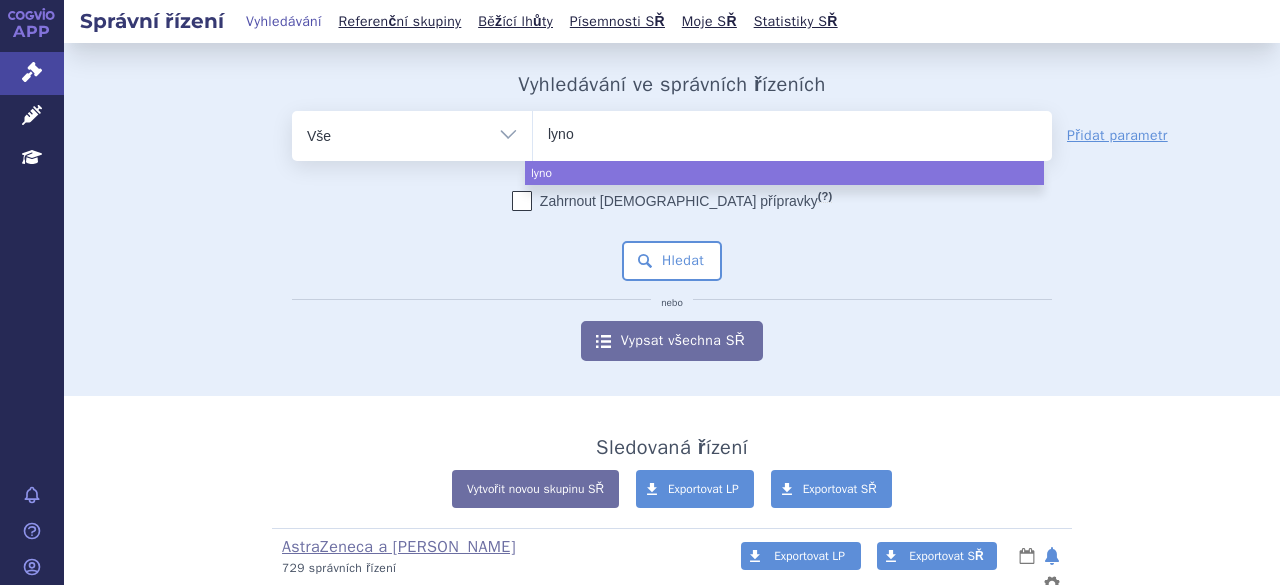 type on "lyn" 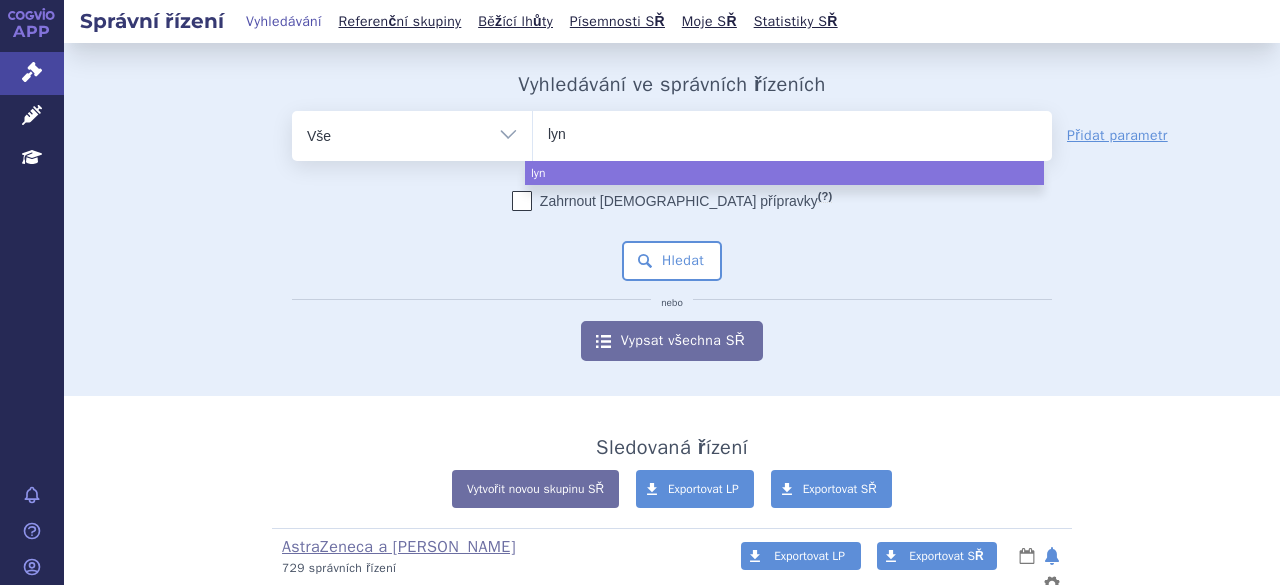 type on "ly" 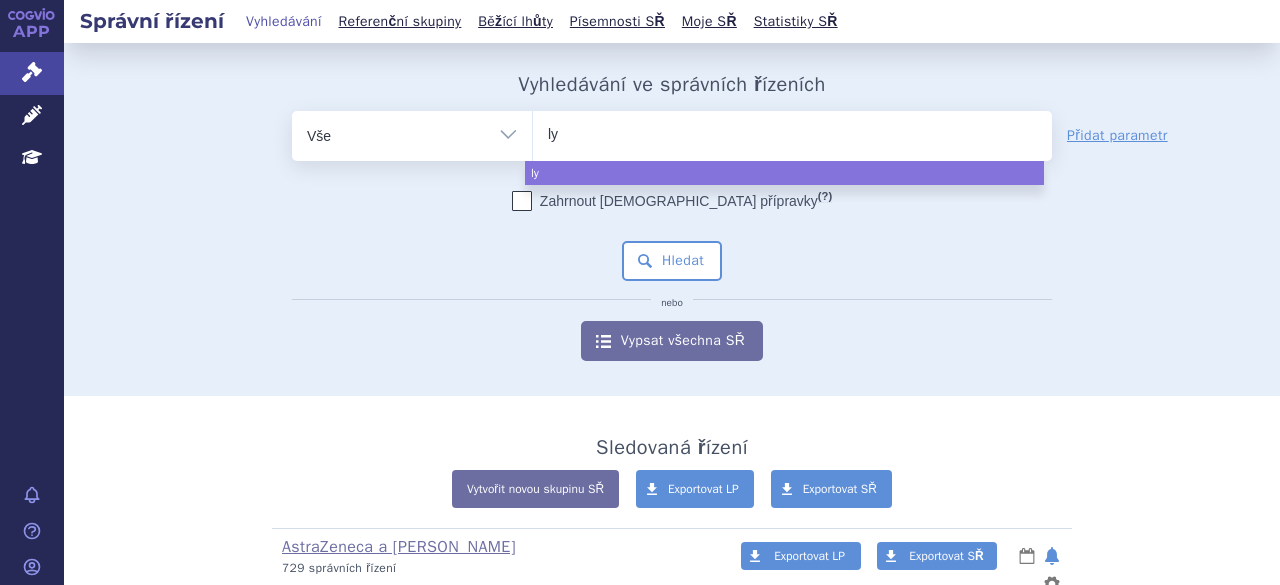 type on "lyn" 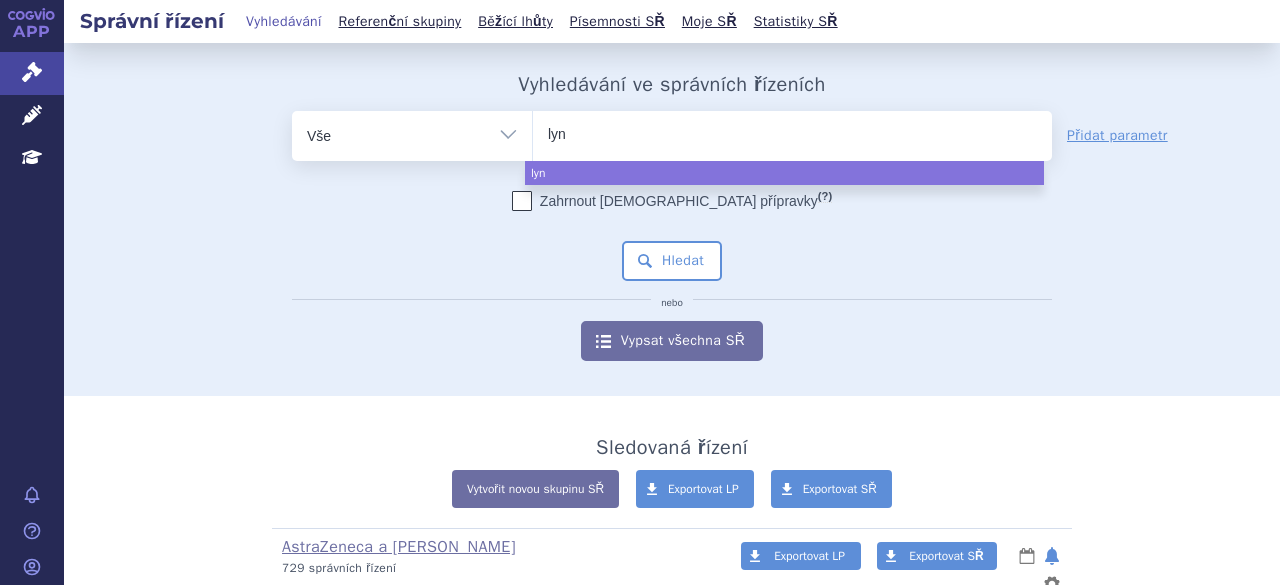 type on "lynp" 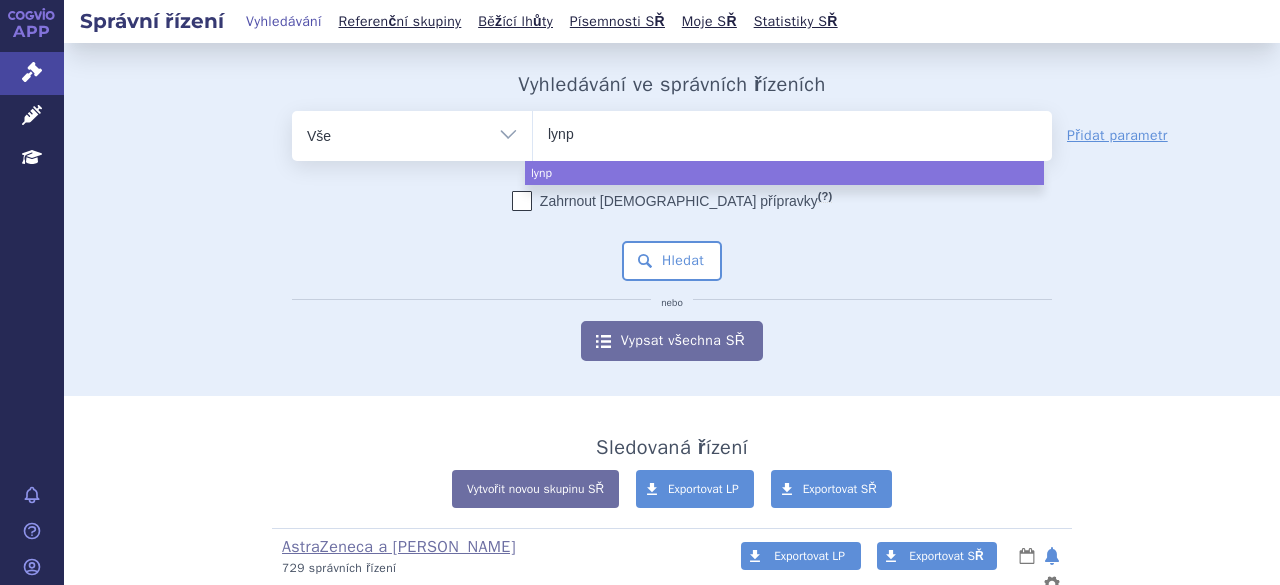 type on "lynpa" 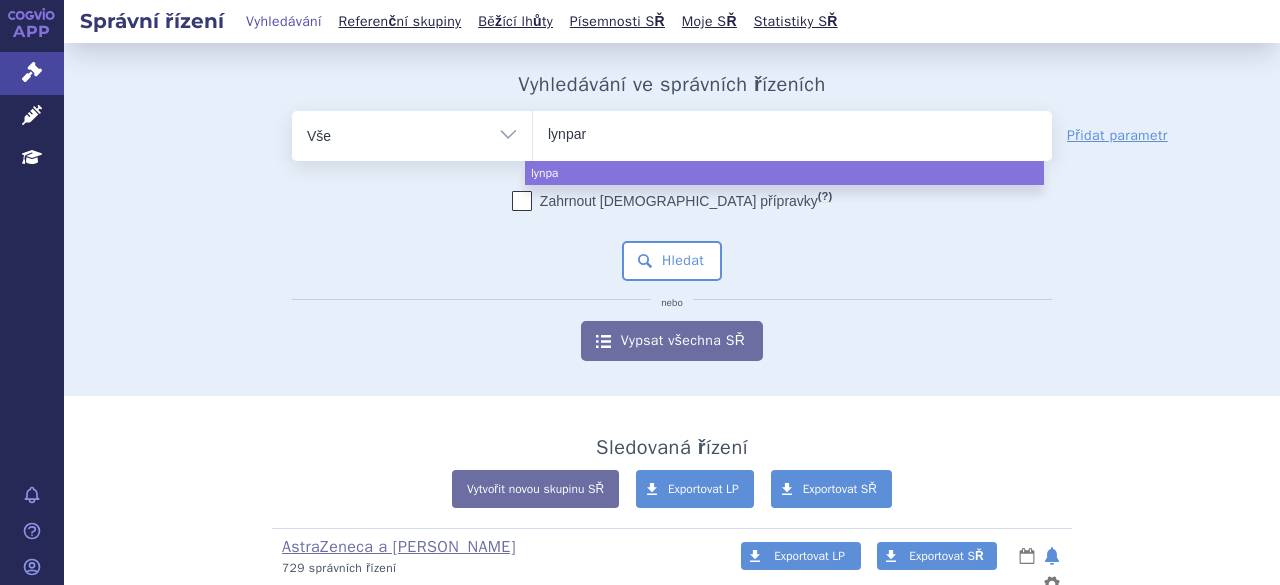 type on "lynpara" 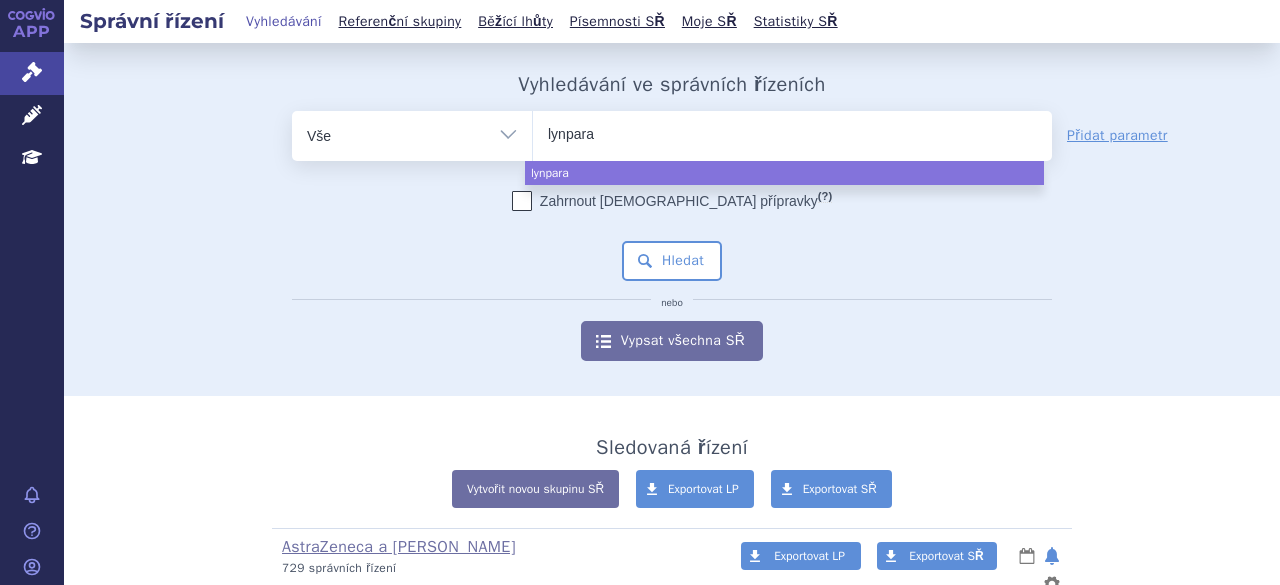 type on "lynpar" 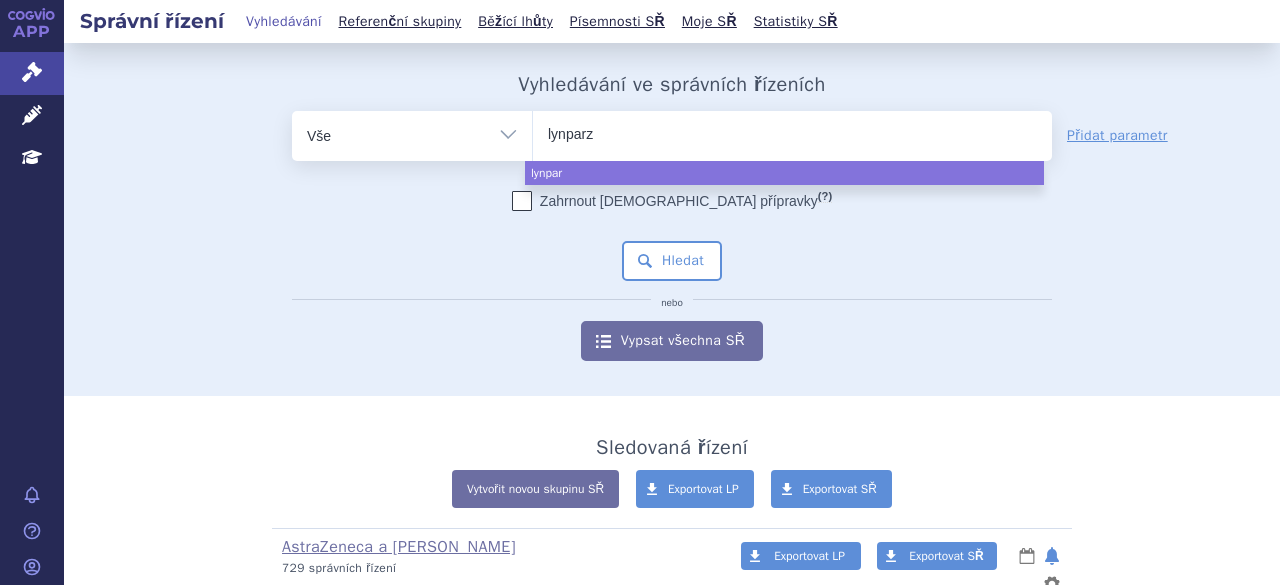 type on "lynparza" 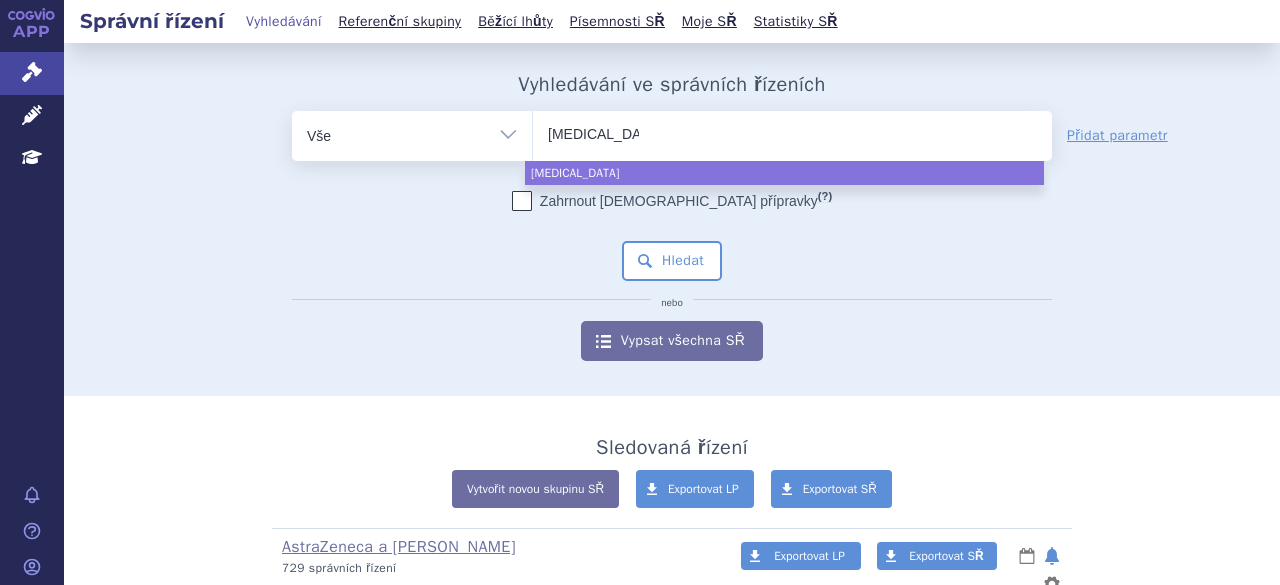 select on "lynparza" 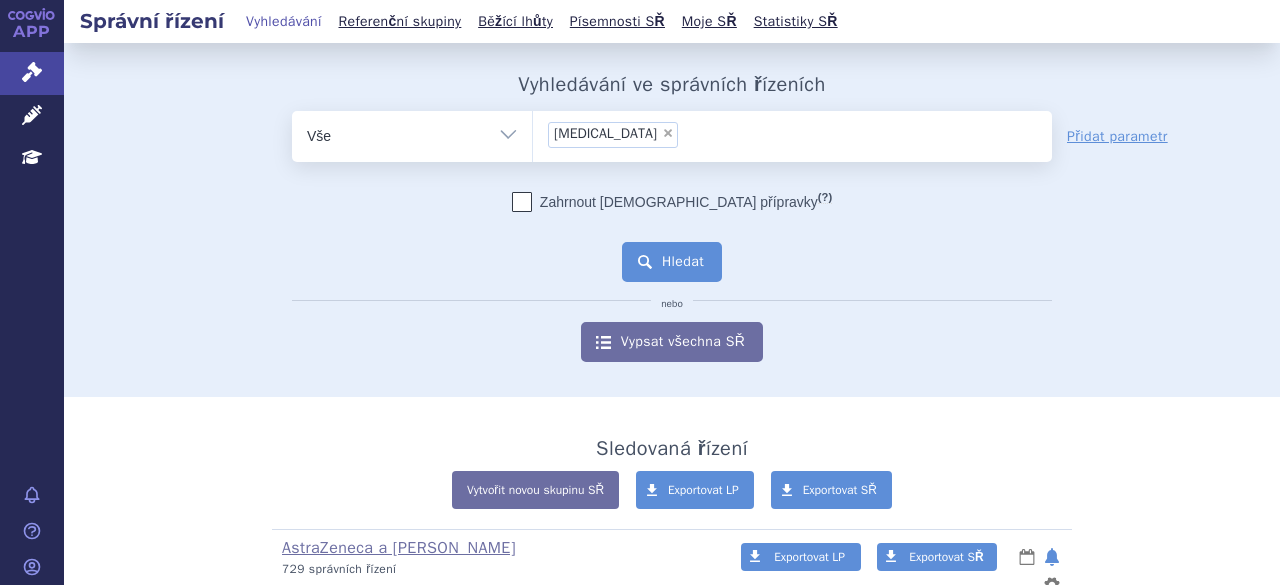 click on "Hledat" at bounding box center (672, 262) 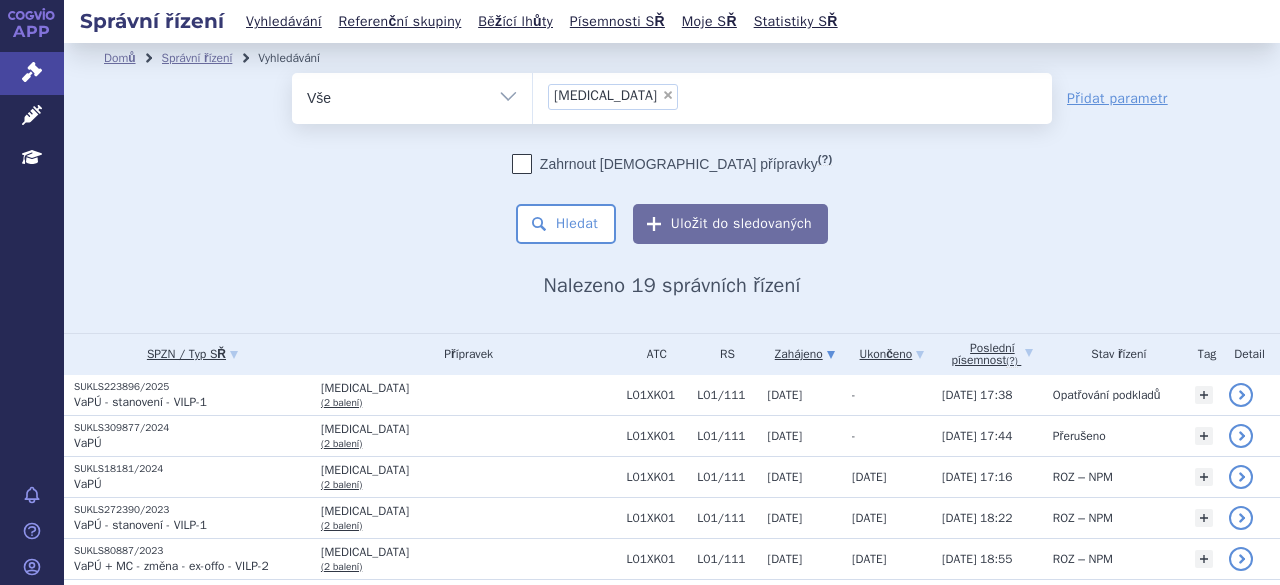 scroll, scrollTop: 0, scrollLeft: 0, axis: both 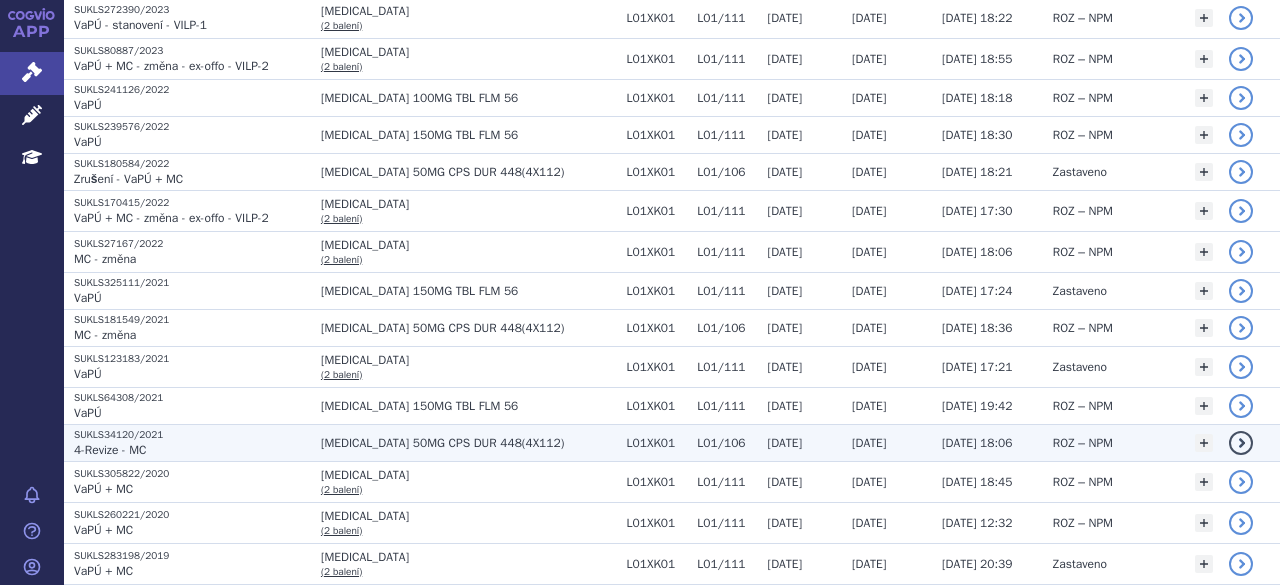 click on "LYNPARZA 50MG CPS DUR 448(4X112)" at bounding box center [469, 443] 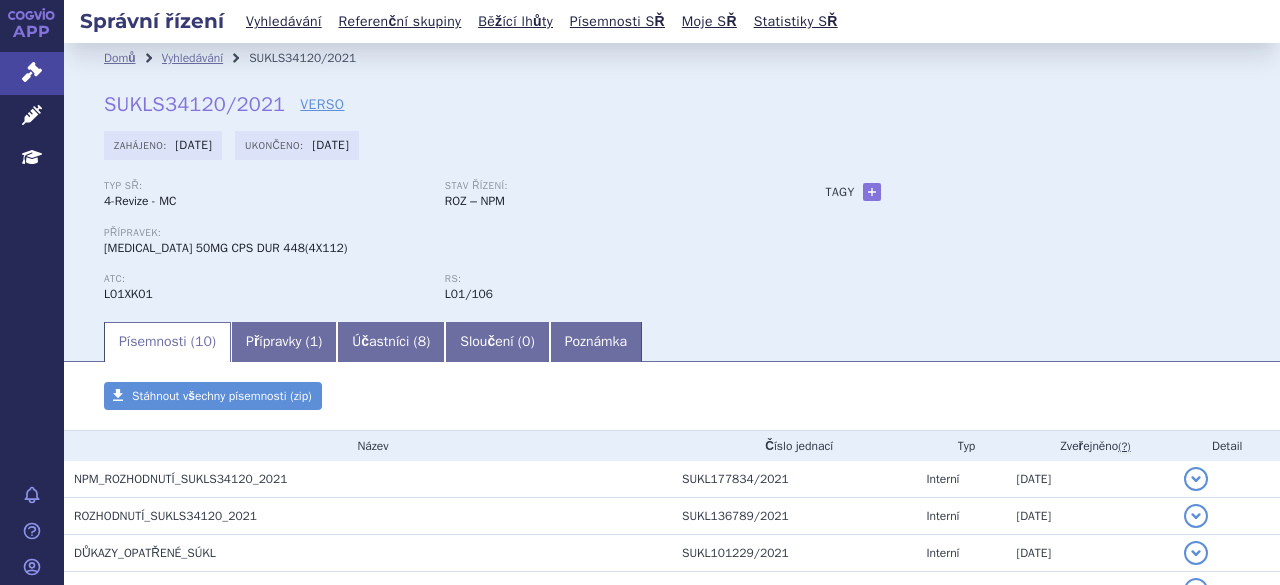 scroll, scrollTop: 0, scrollLeft: 0, axis: both 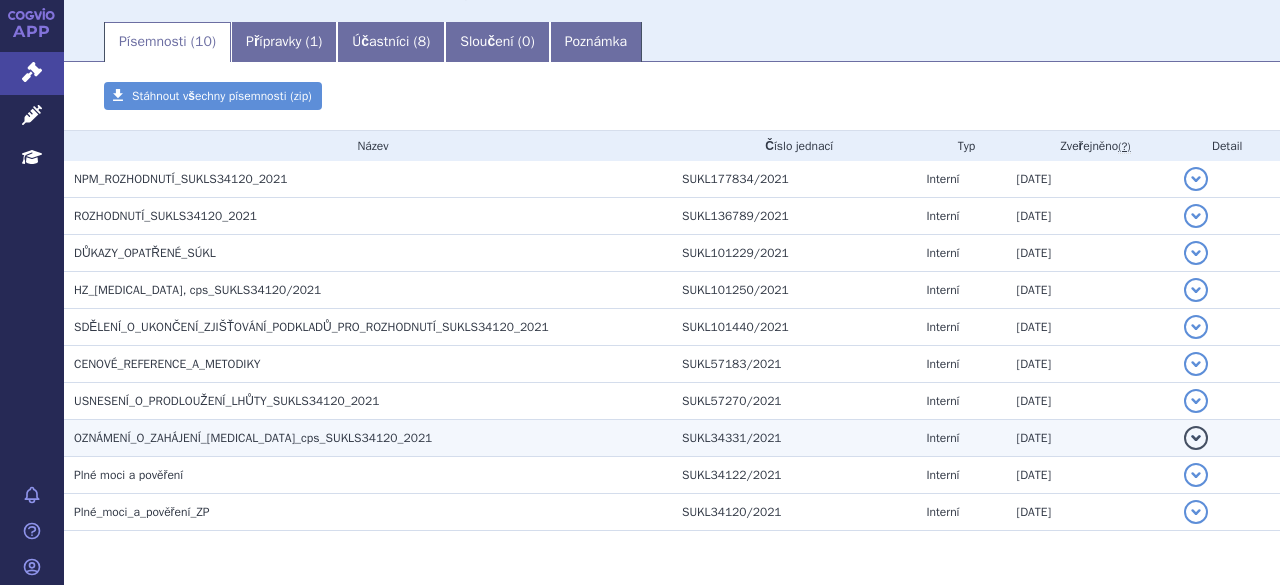 click on "OZNÁMENÍ_O_ZAHÁJENÍ_[MEDICAL_DATA]_cps_SUKLS34120_2021" at bounding box center (253, 438) 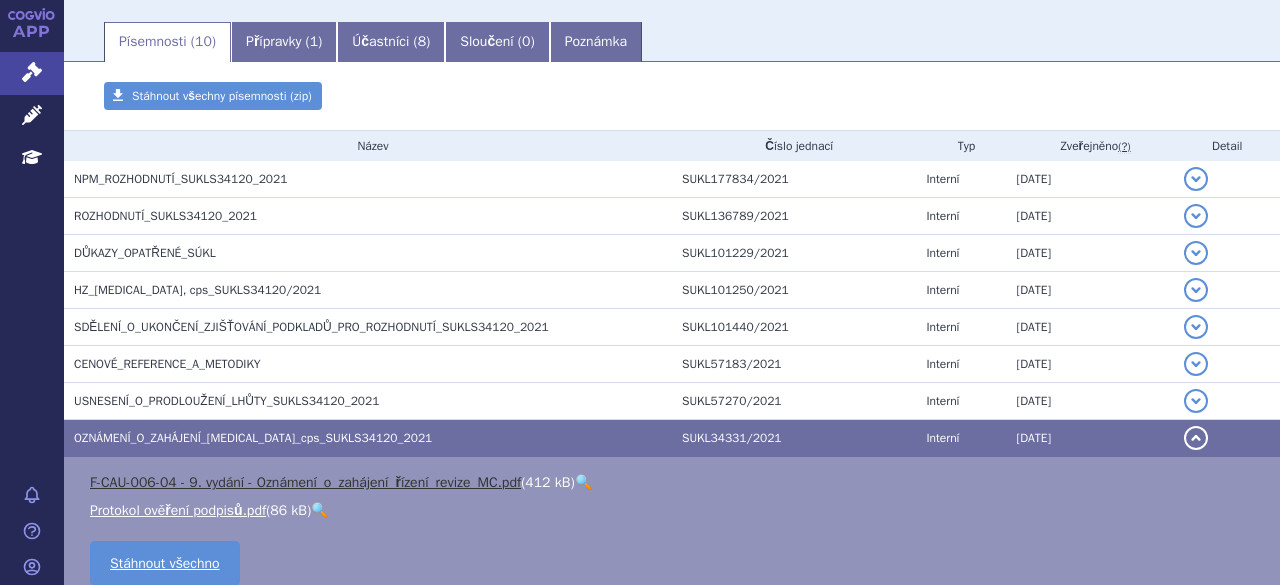 click on "F-CAU-006-04 - 9. vydání - Oznámení_o_zahájení_řízení_revize_MC.pdf" at bounding box center [305, 482] 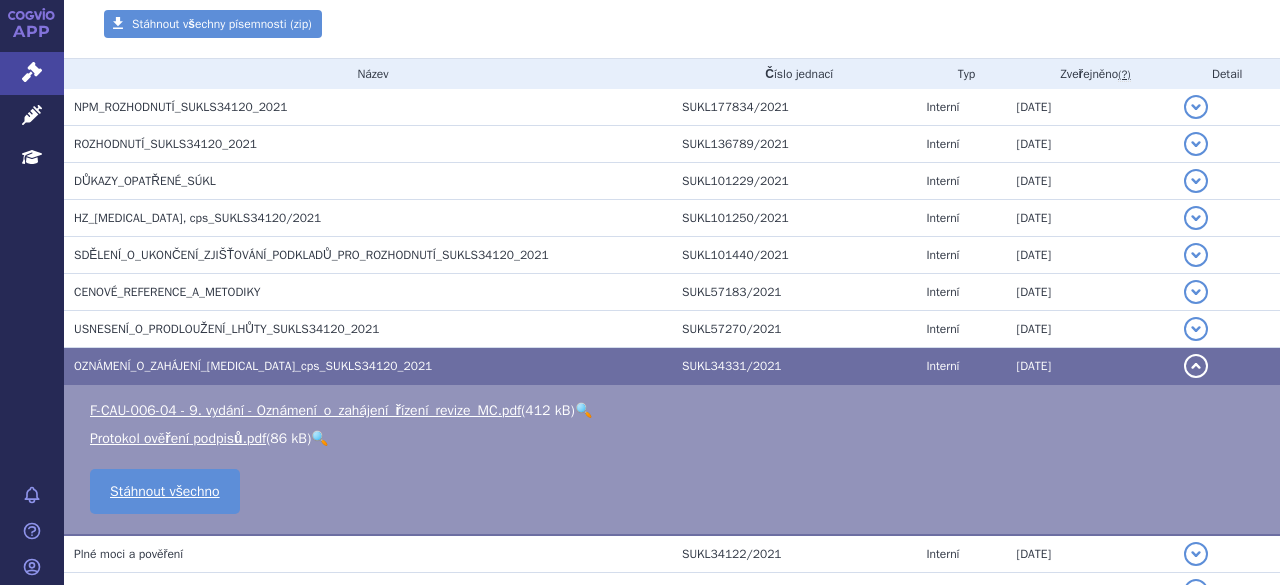 scroll, scrollTop: 400, scrollLeft: 0, axis: vertical 